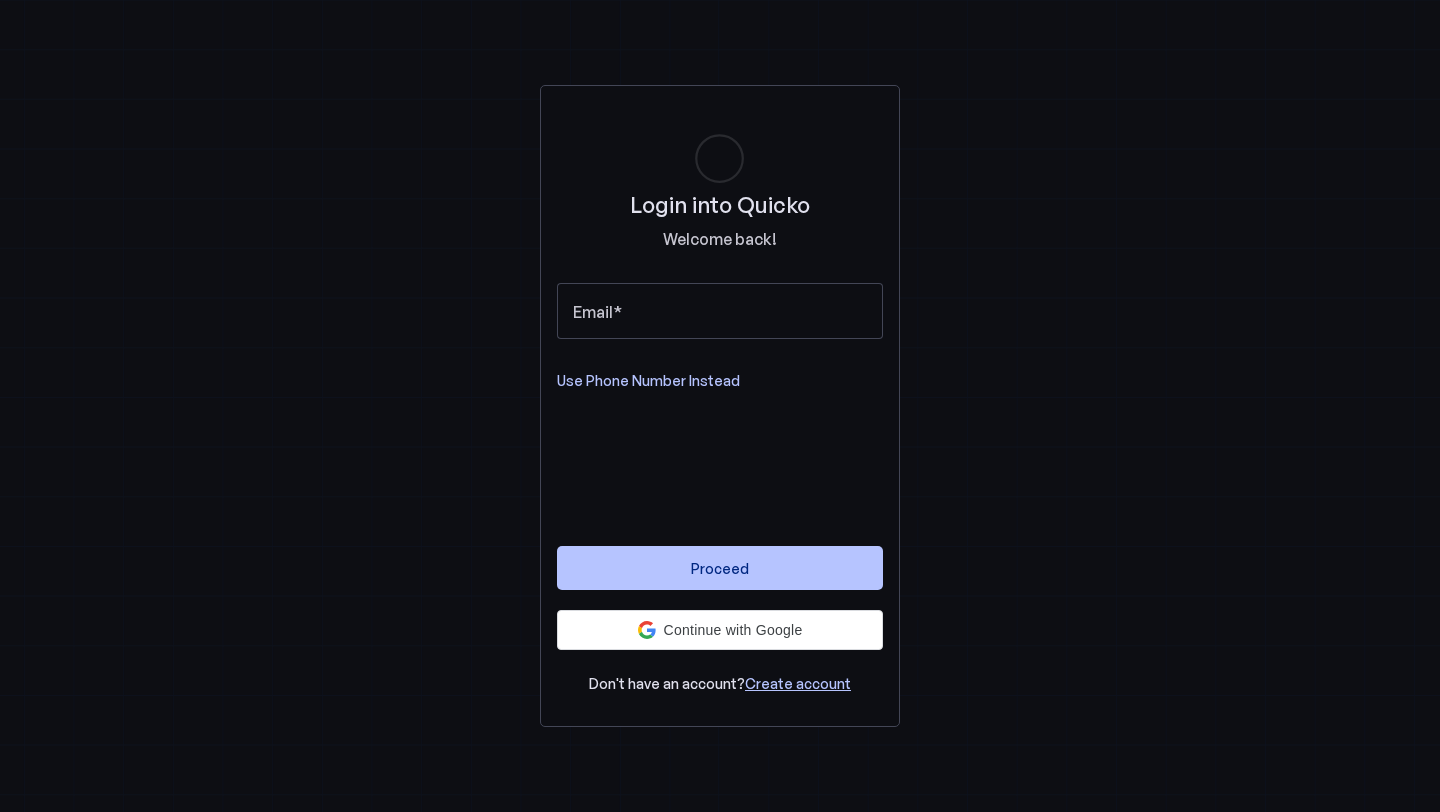scroll, scrollTop: 0, scrollLeft: 0, axis: both 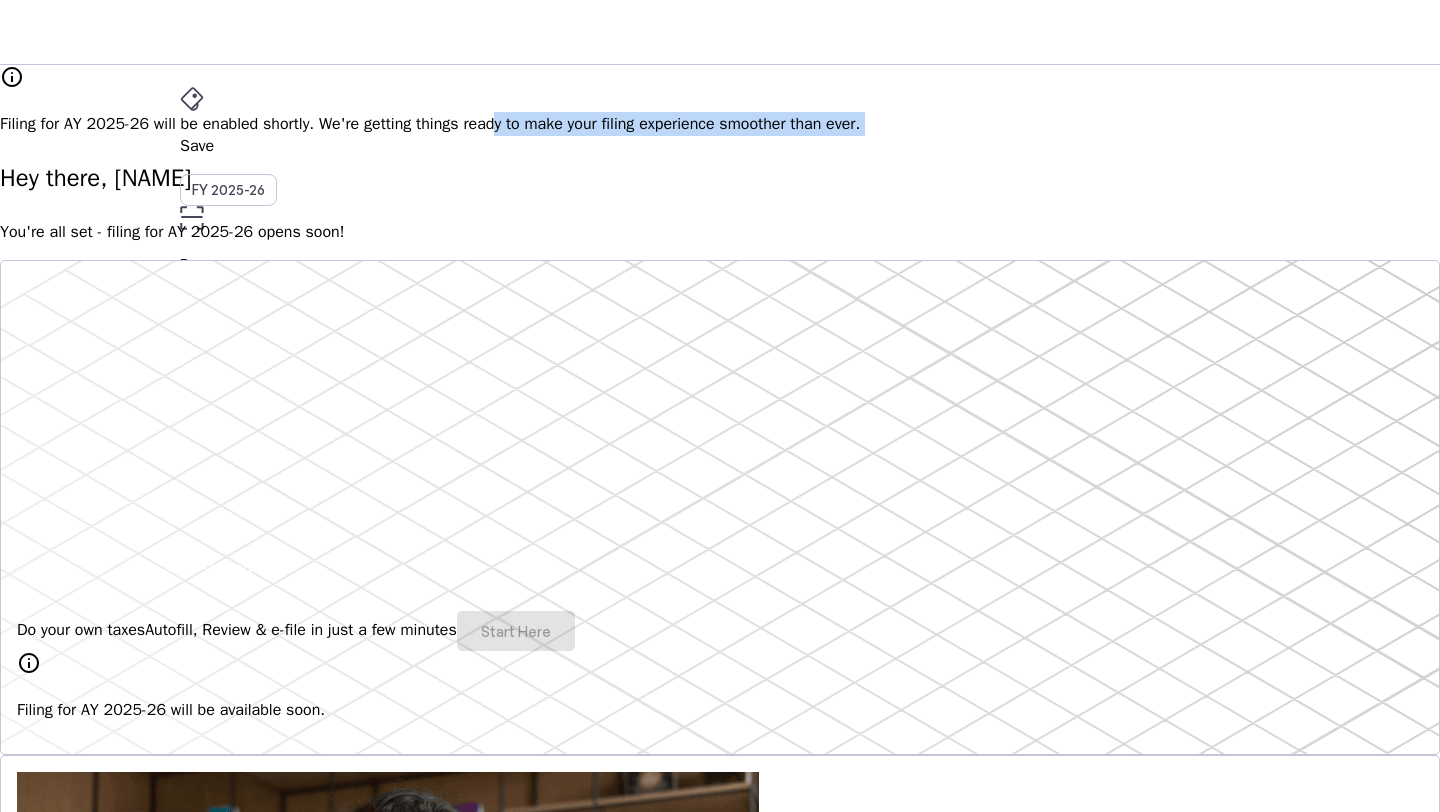 drag, startPoint x: 791, startPoint y: 101, endPoint x: 1054, endPoint y: 138, distance: 265.5899 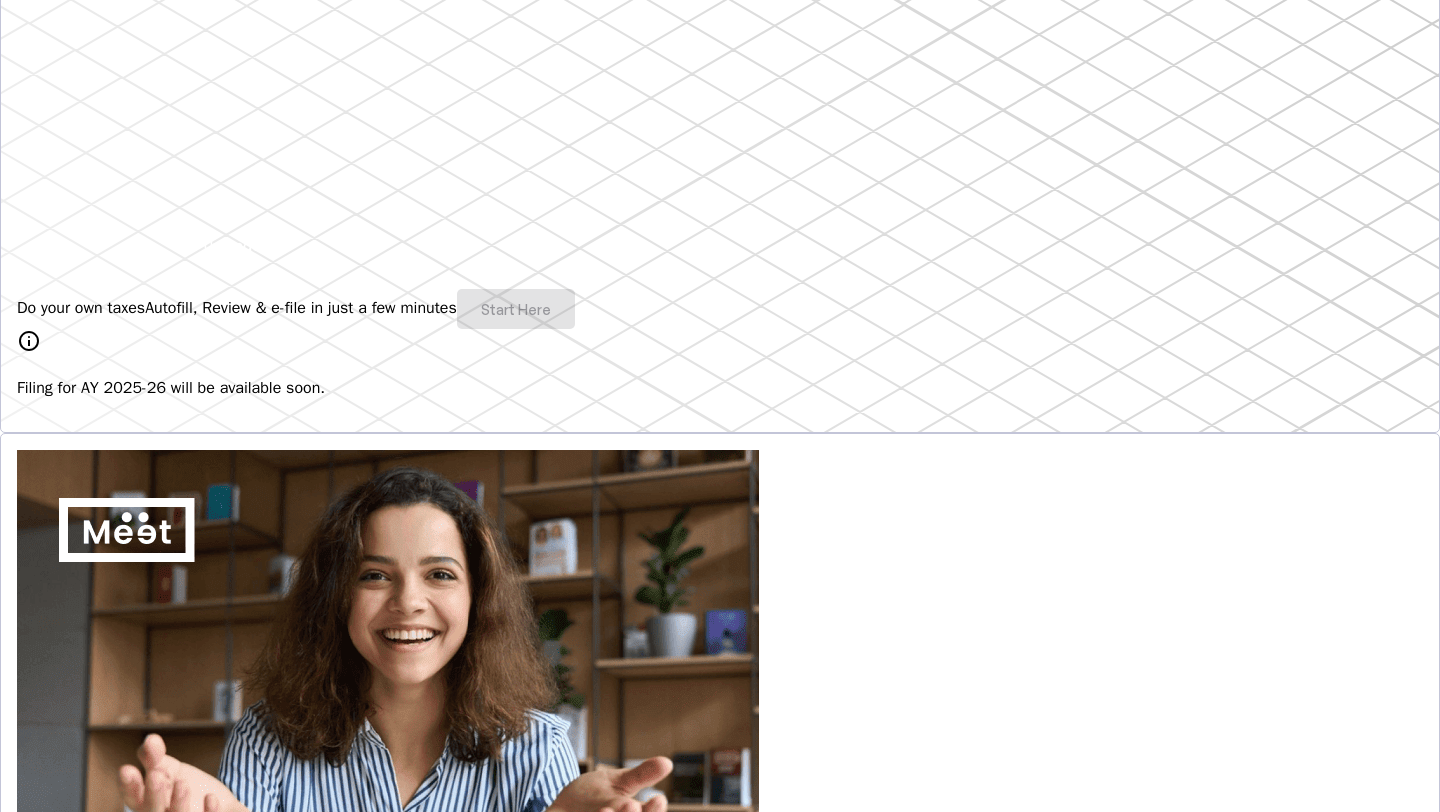 scroll, scrollTop: 0, scrollLeft: 0, axis: both 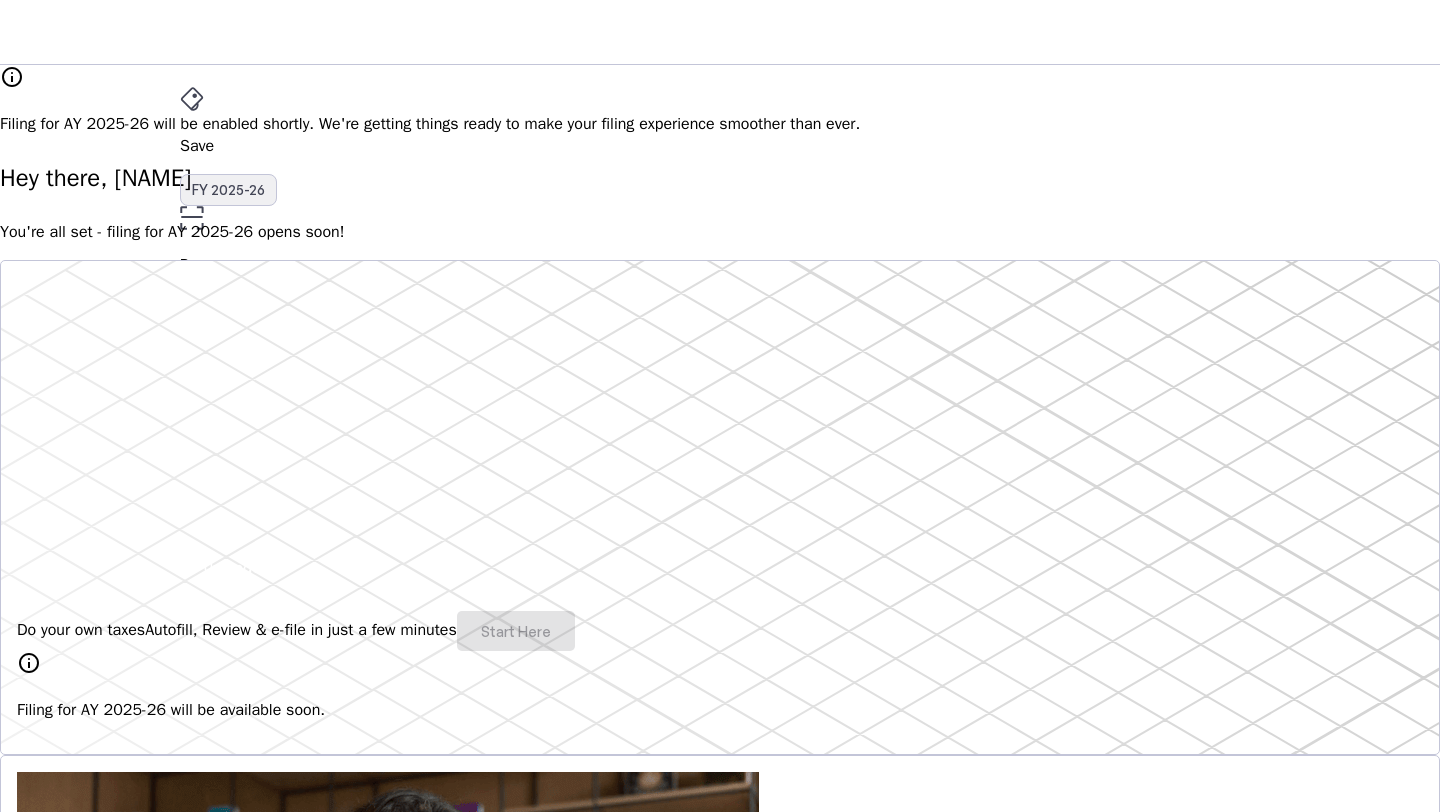 click on "FY 2025-26" at bounding box center (228, 190) 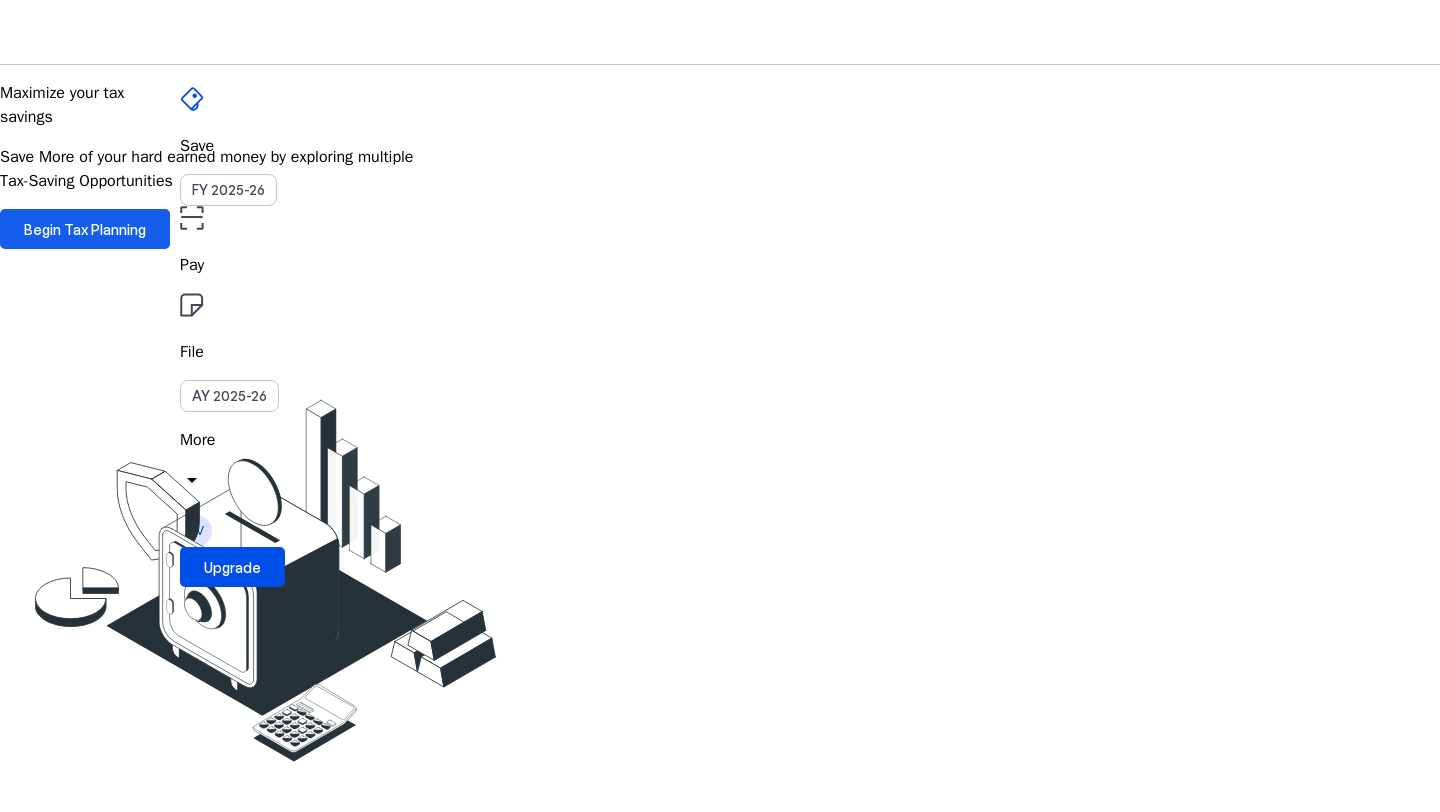 click on "Begin Tax Planning" at bounding box center [85, 229] 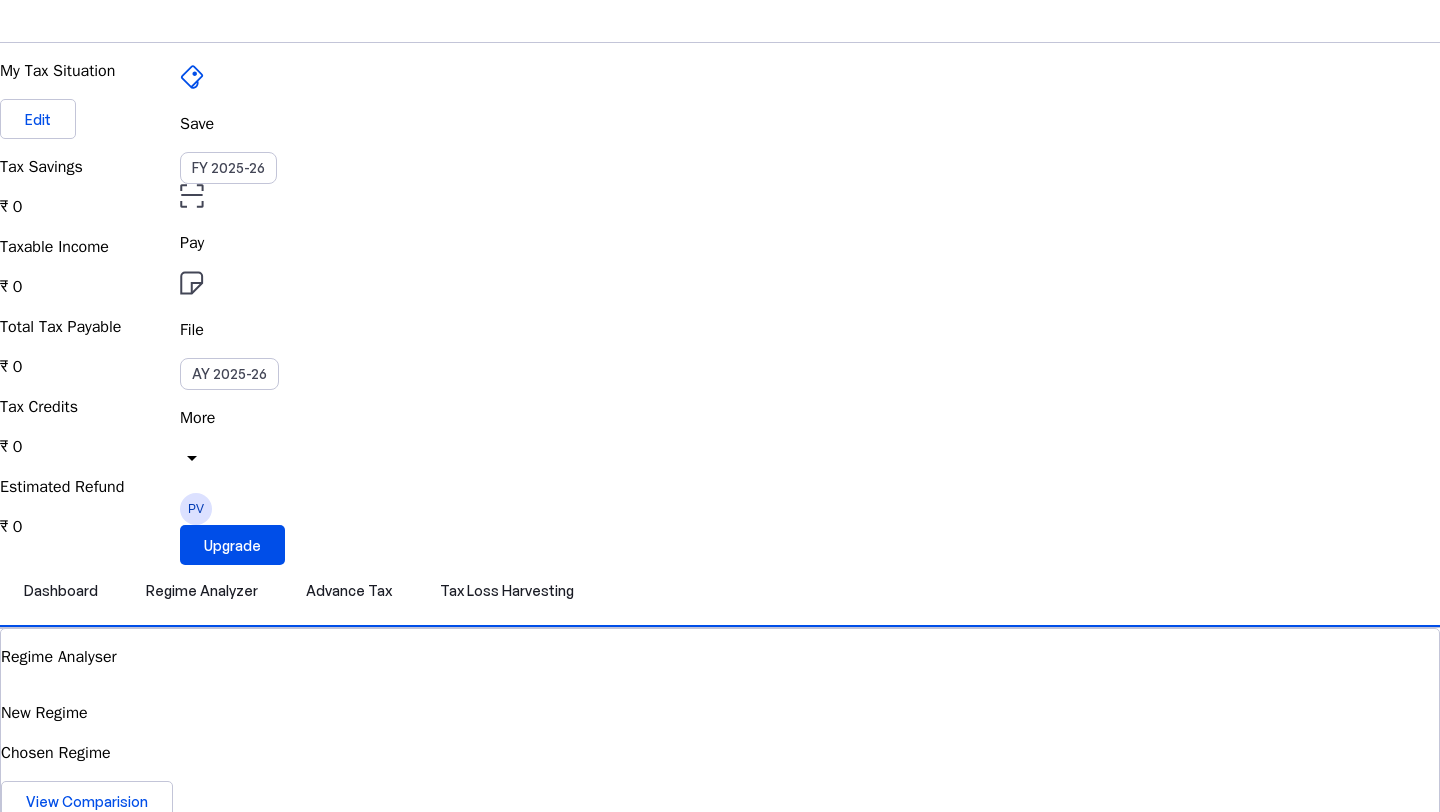 scroll, scrollTop: 0, scrollLeft: 0, axis: both 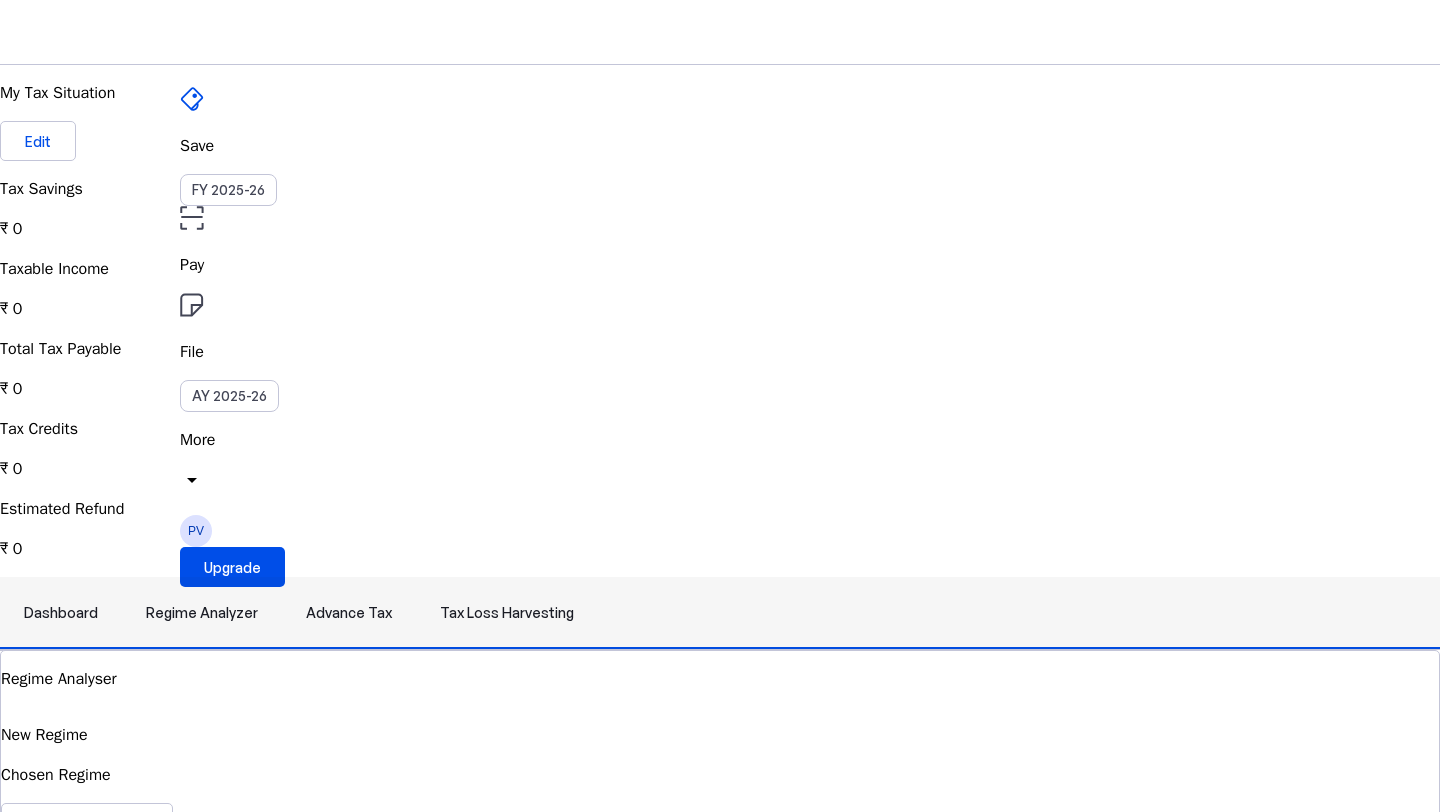 click on "Tax Loss Harvesting" at bounding box center (507, 613) 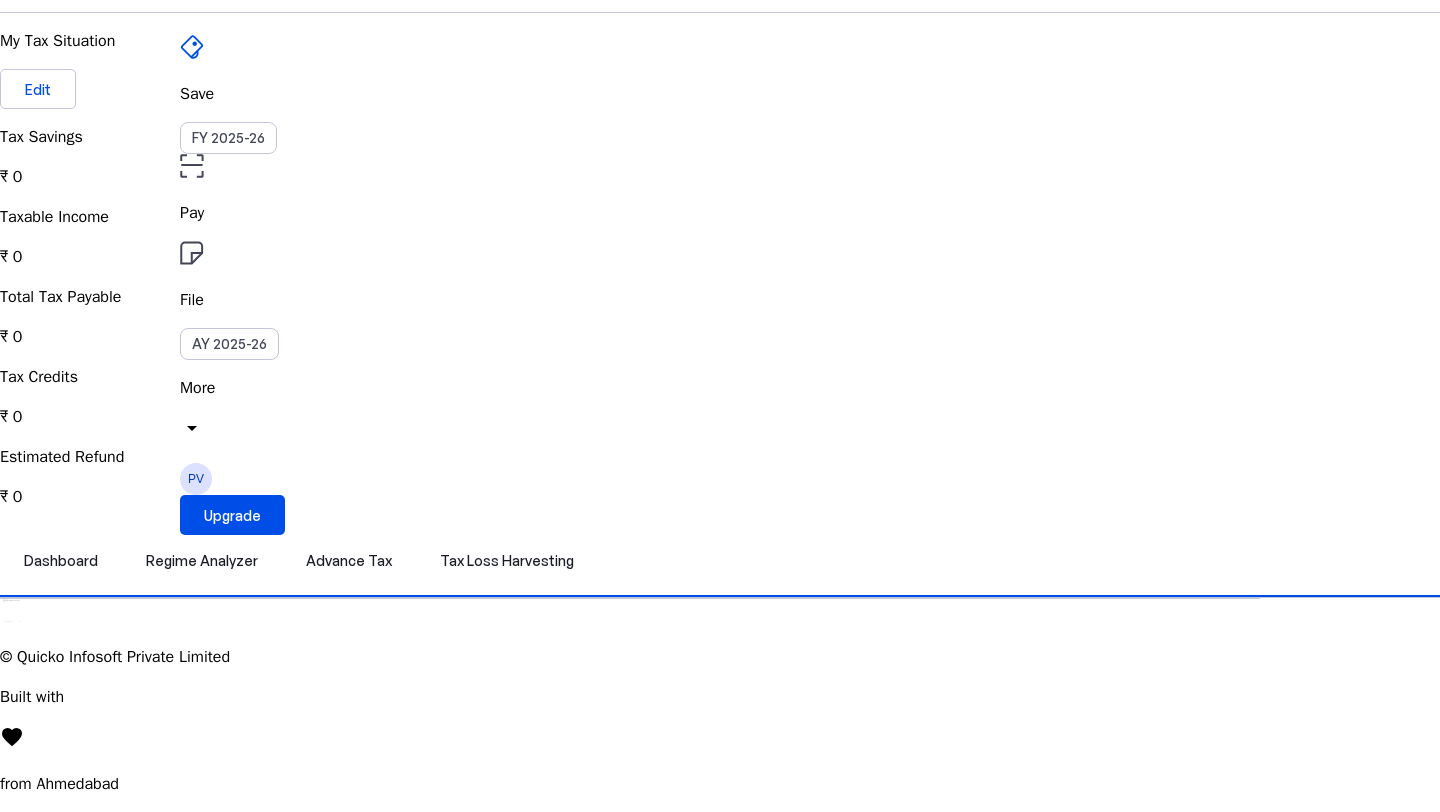 scroll, scrollTop: 0, scrollLeft: 0, axis: both 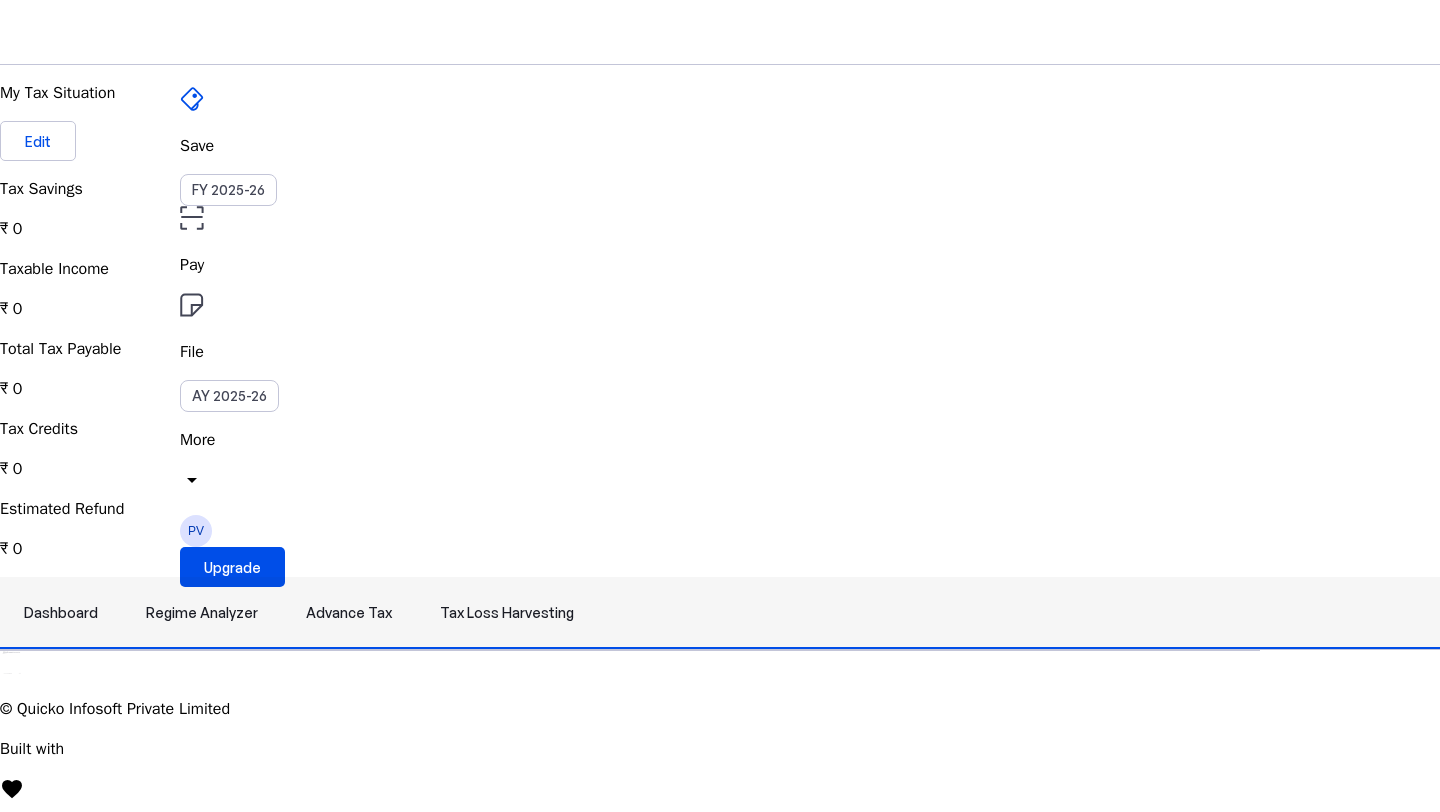 click on "Advance Tax" at bounding box center (349, 613) 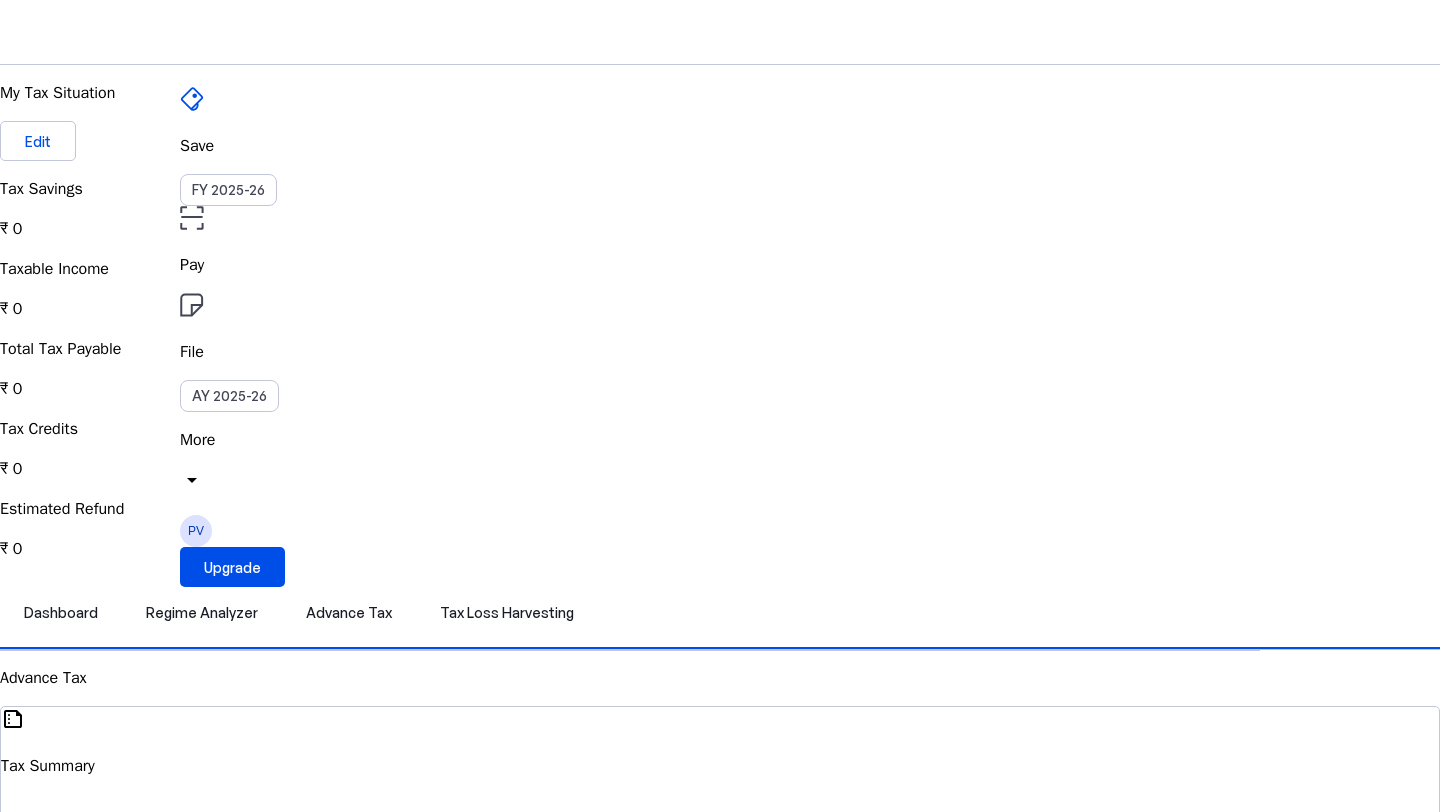 click on "Save FY 2025-26  Pay   File AY 2025-26  More  arrow_drop_down  PV   Upgrade" at bounding box center (720, 32) 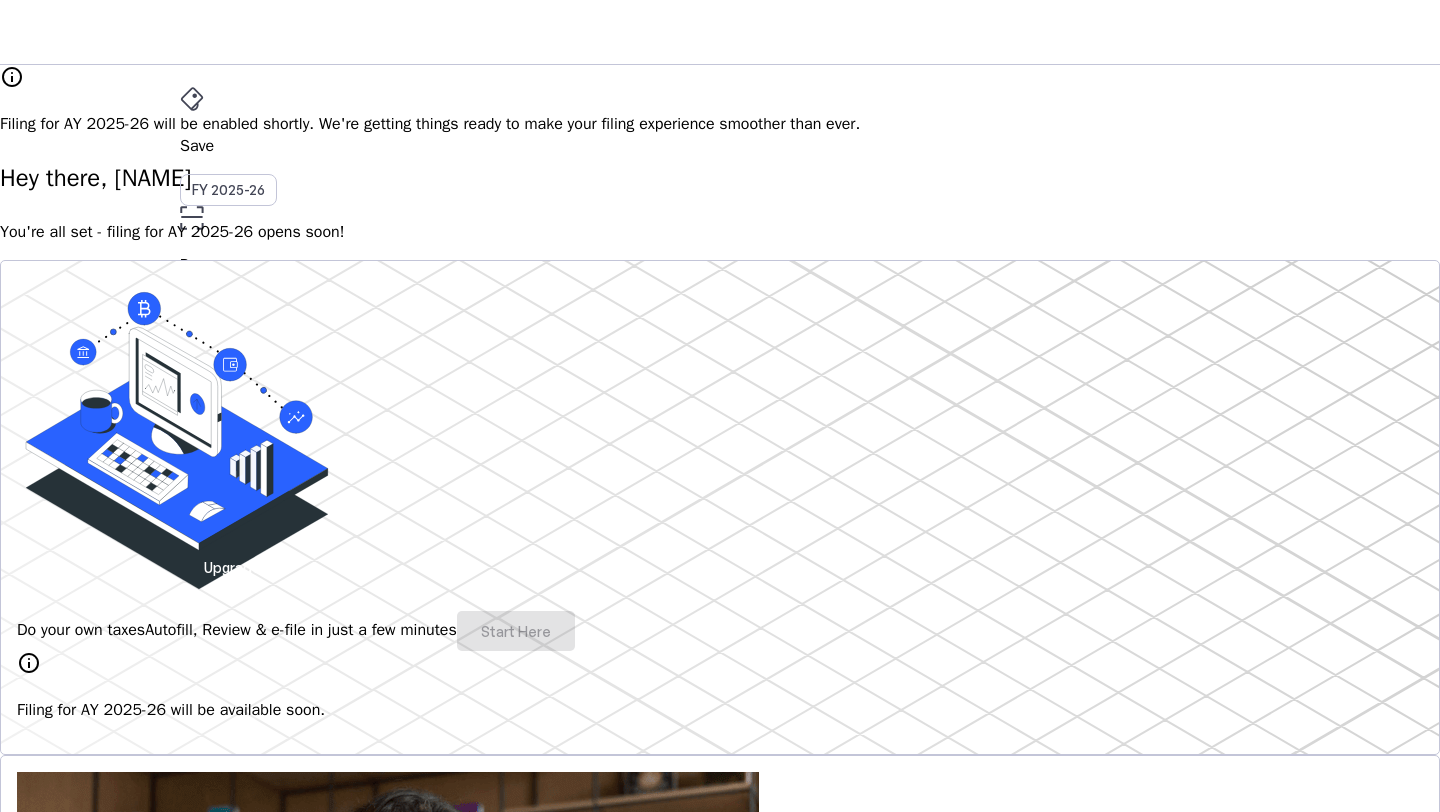 click on "More" at bounding box center [720, 440] 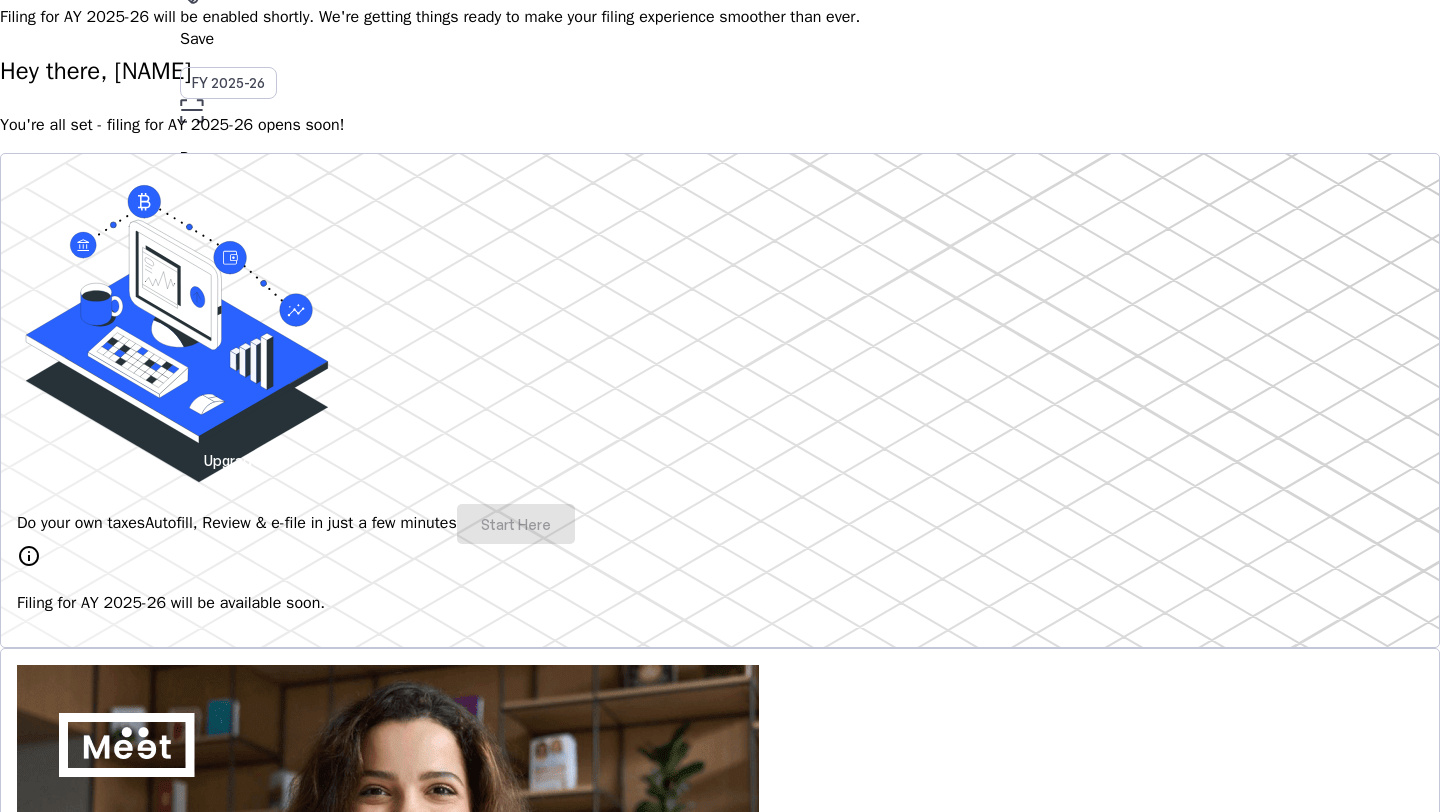 scroll, scrollTop: 115, scrollLeft: 0, axis: vertical 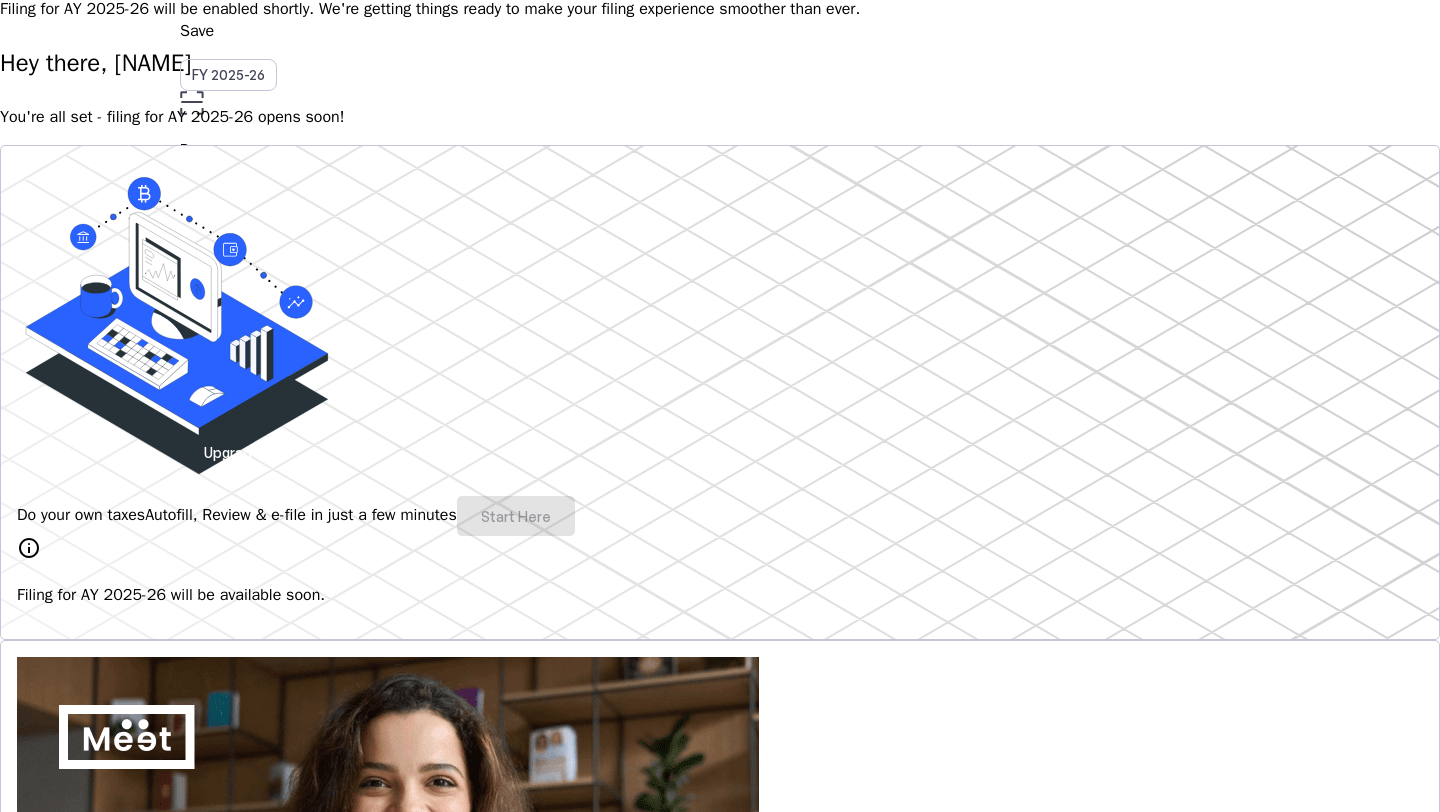 click on "Filing for AY 2025-26 will be available soon." at bounding box center [720, 595] 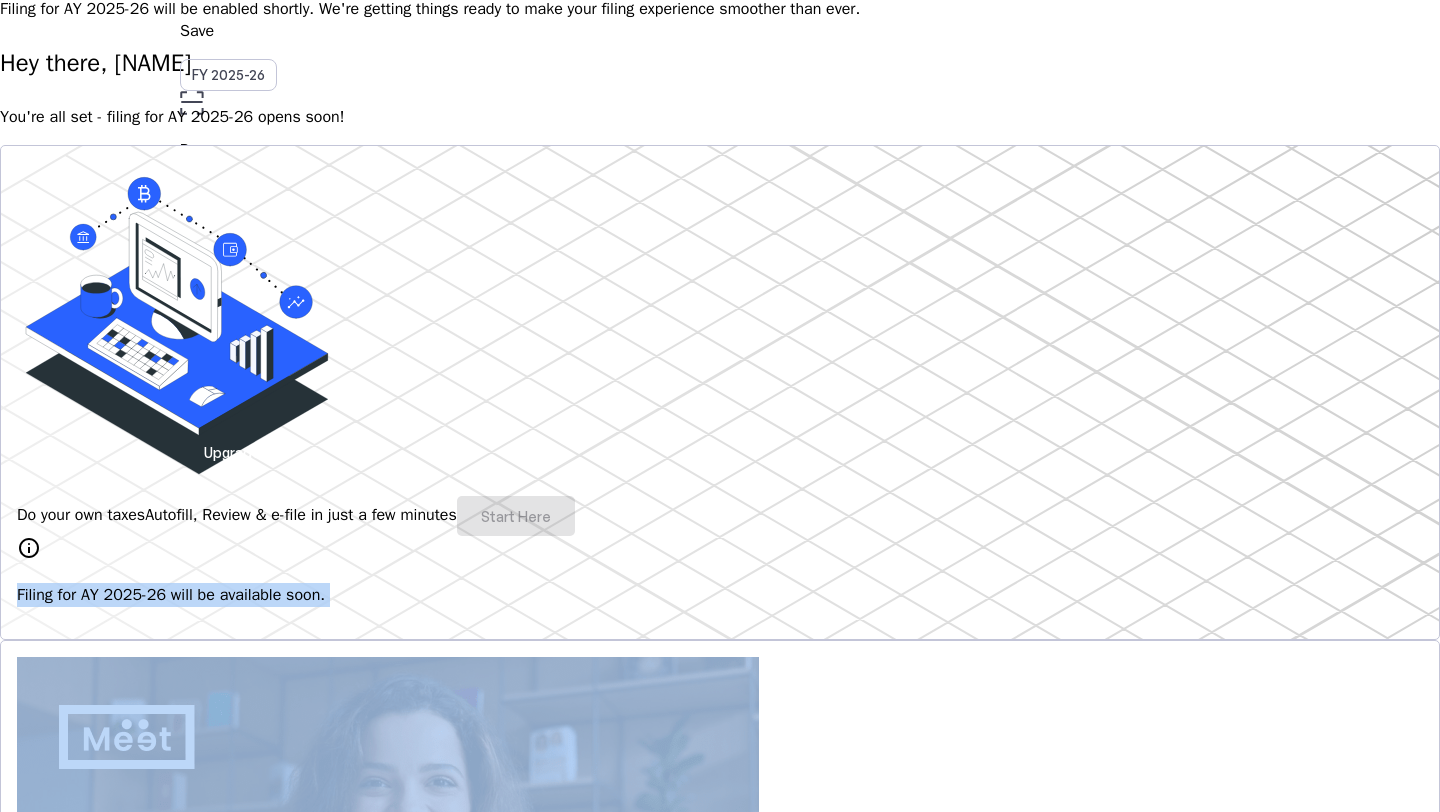 click on "Filing for AY 2025-26 will be available soon." at bounding box center (720, 595) 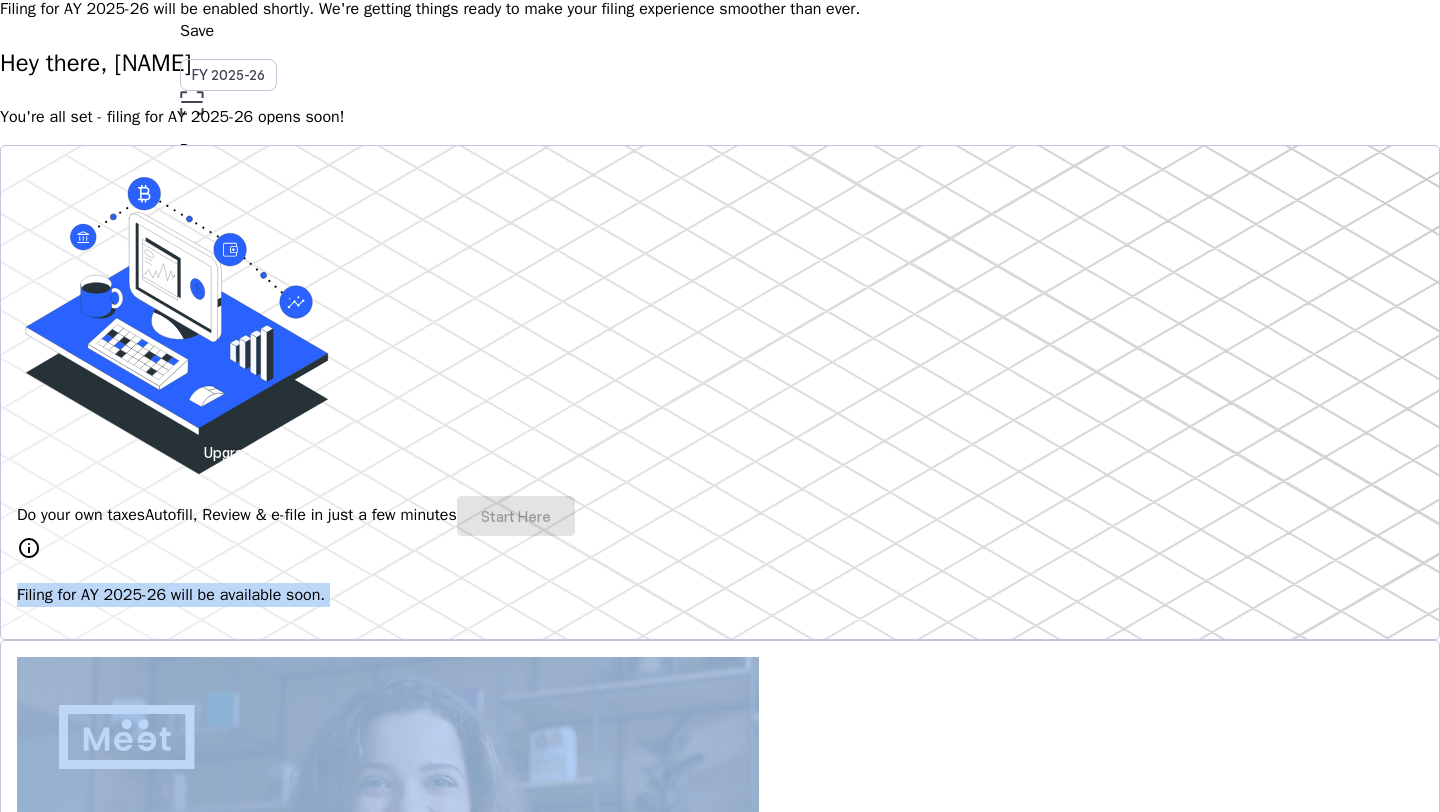 copy on "Filing for AY 2025-26 will be available soon." 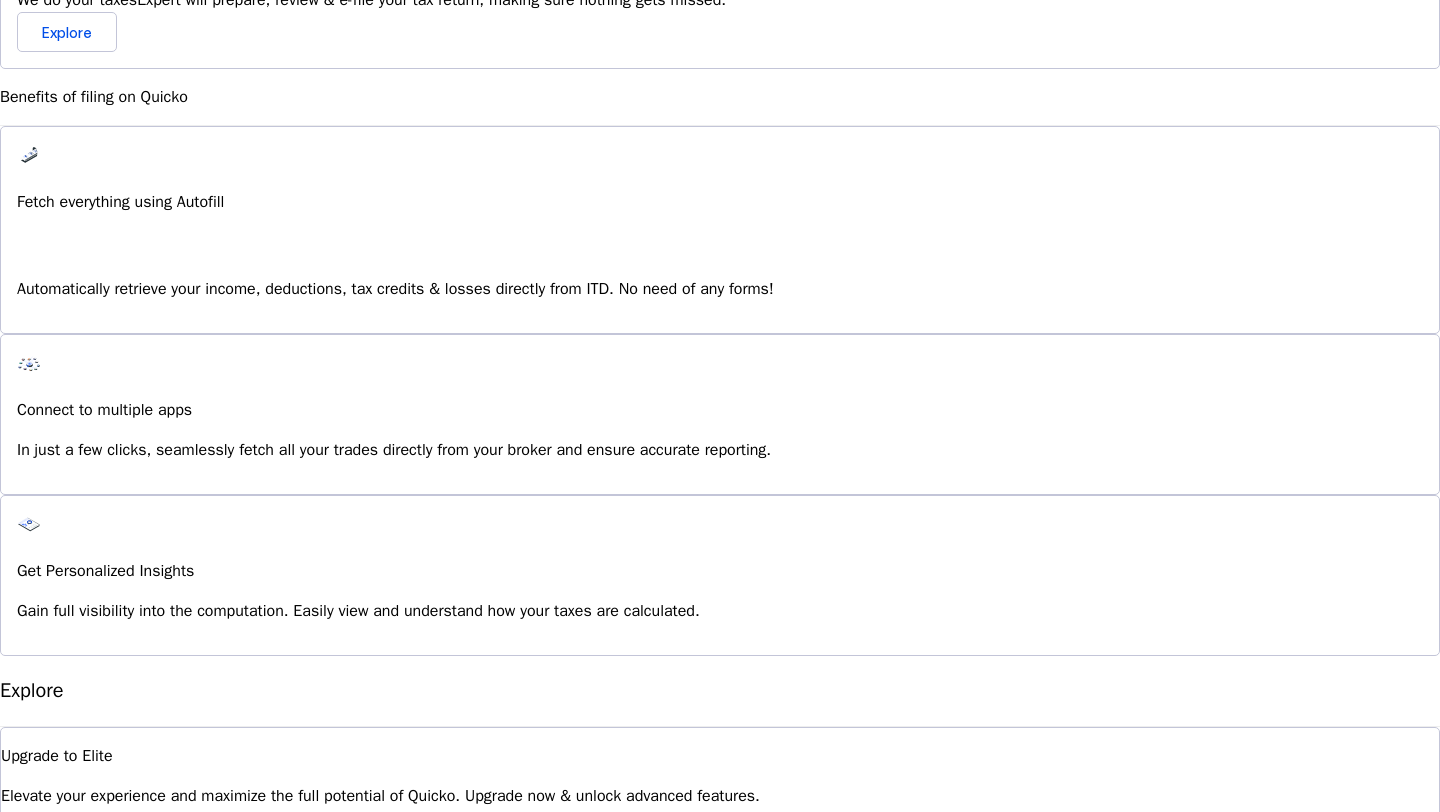 scroll, scrollTop: 1418, scrollLeft: 0, axis: vertical 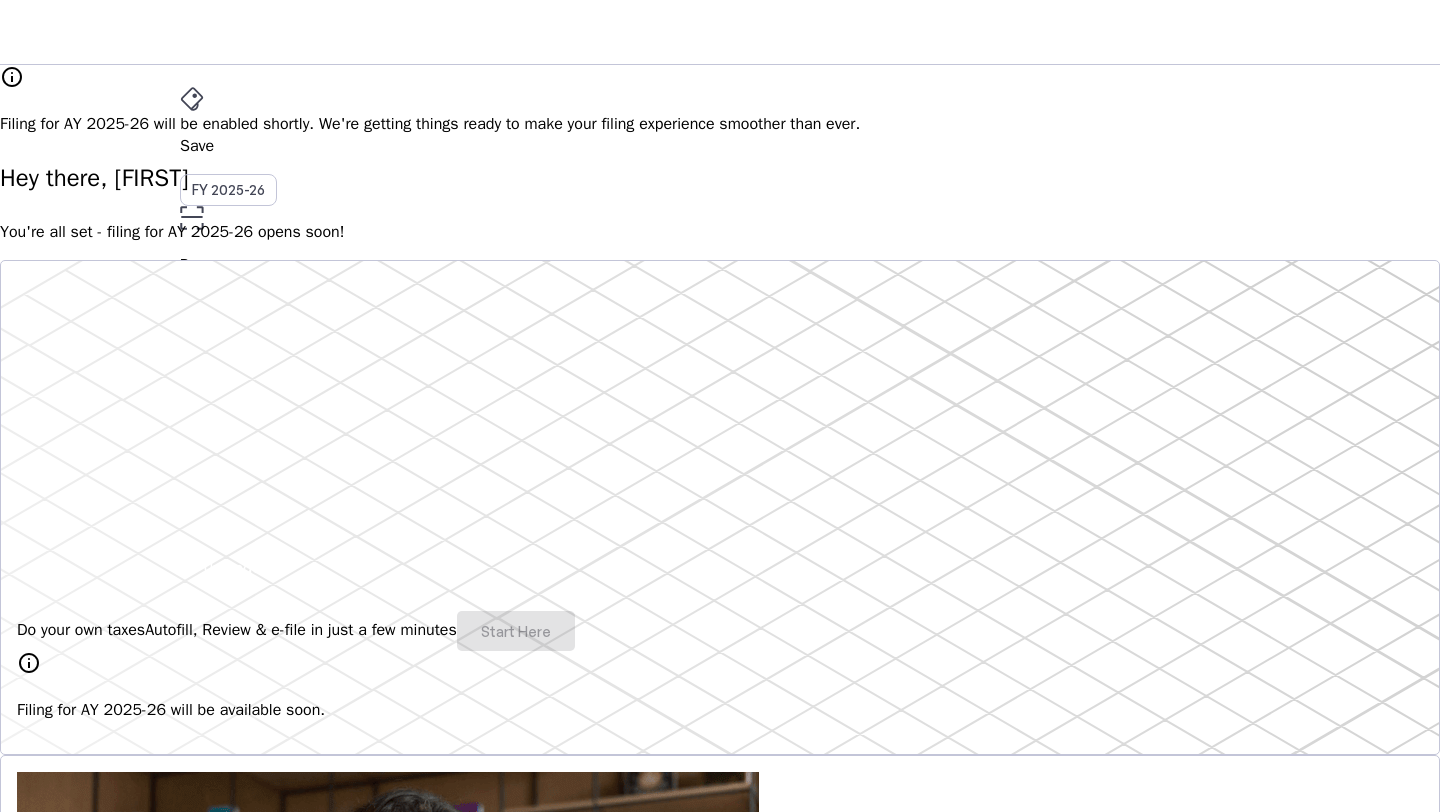 click on "PV" at bounding box center [196, 531] 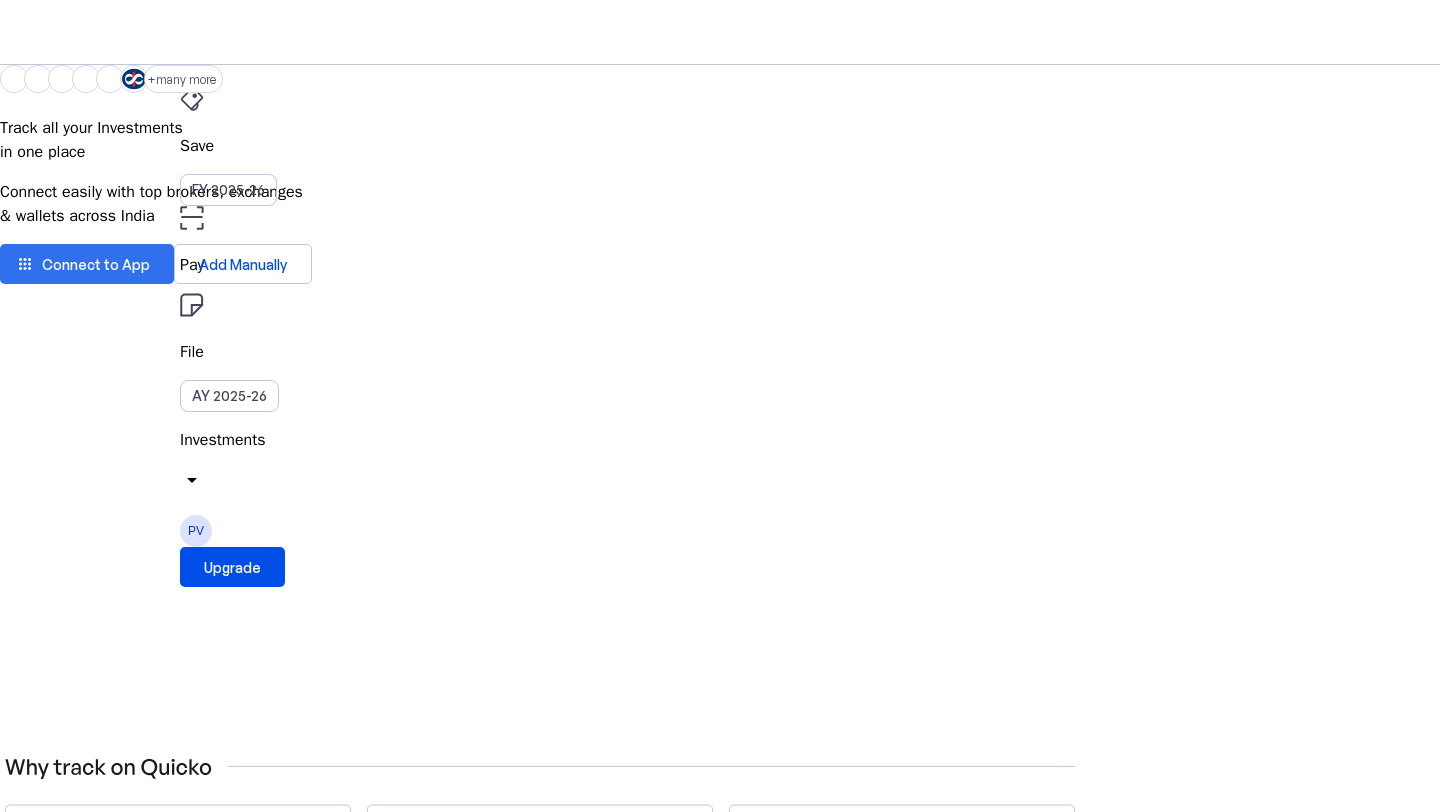 click on "Connect to App" at bounding box center (96, 264) 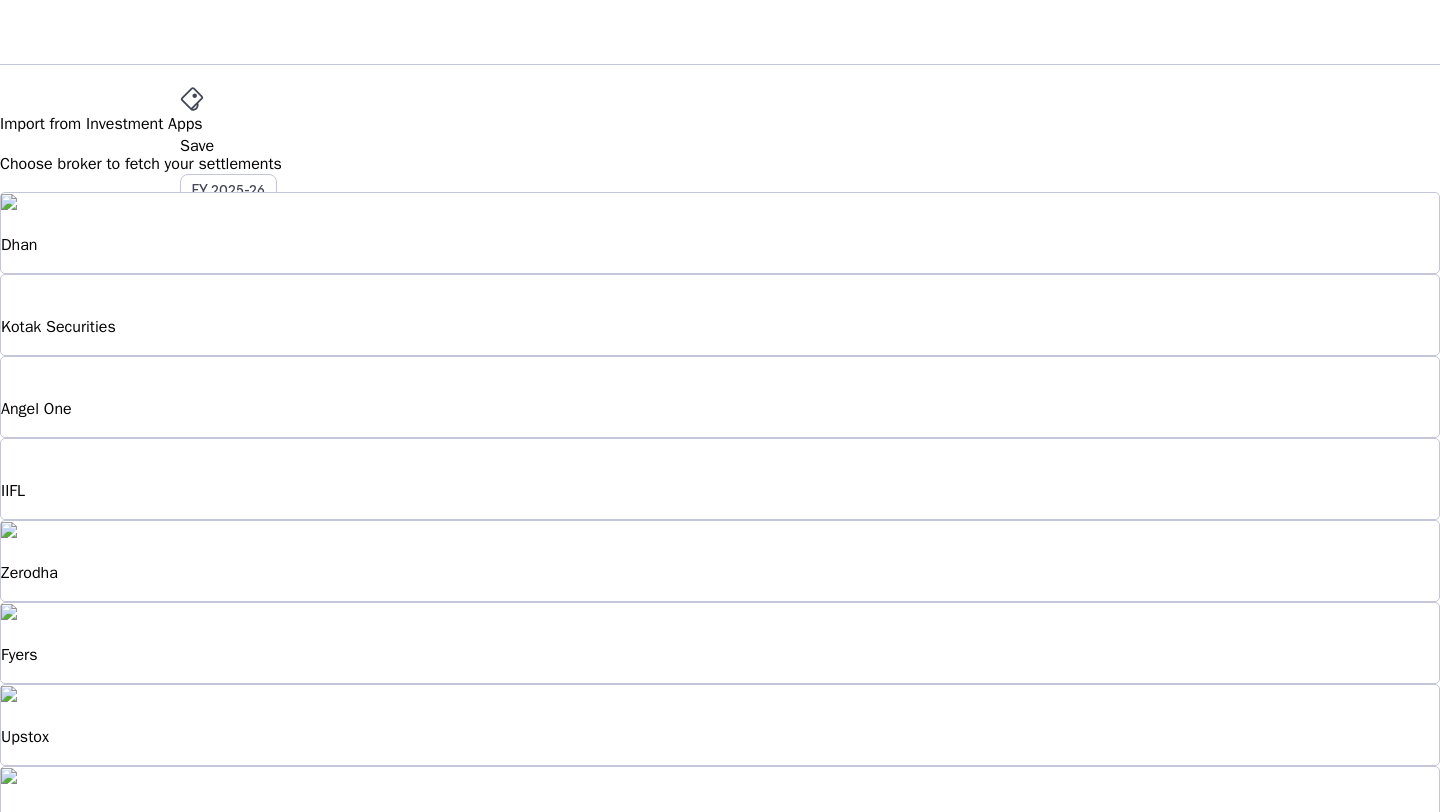 click on "Zerodha" at bounding box center [720, 561] 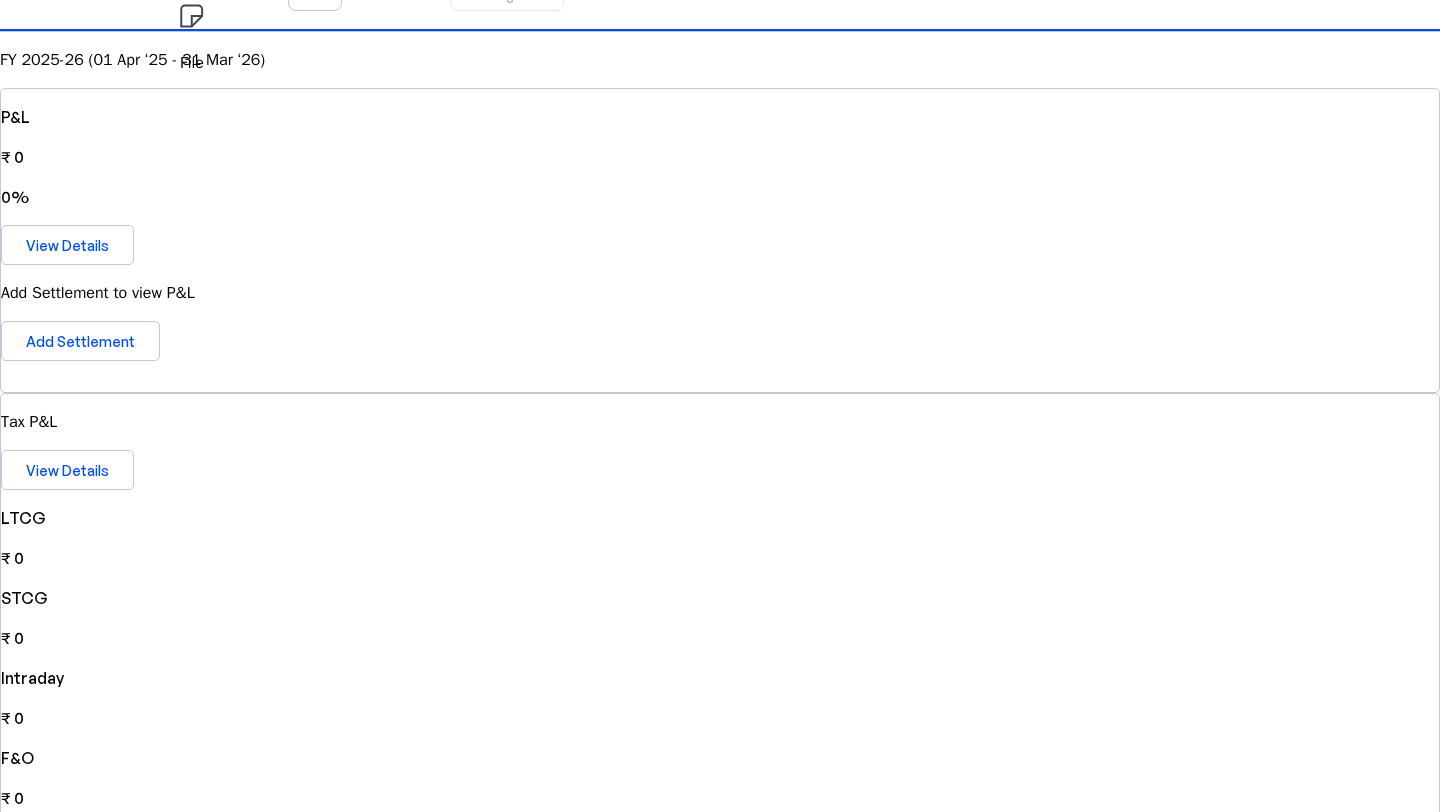 scroll, scrollTop: 0, scrollLeft: 0, axis: both 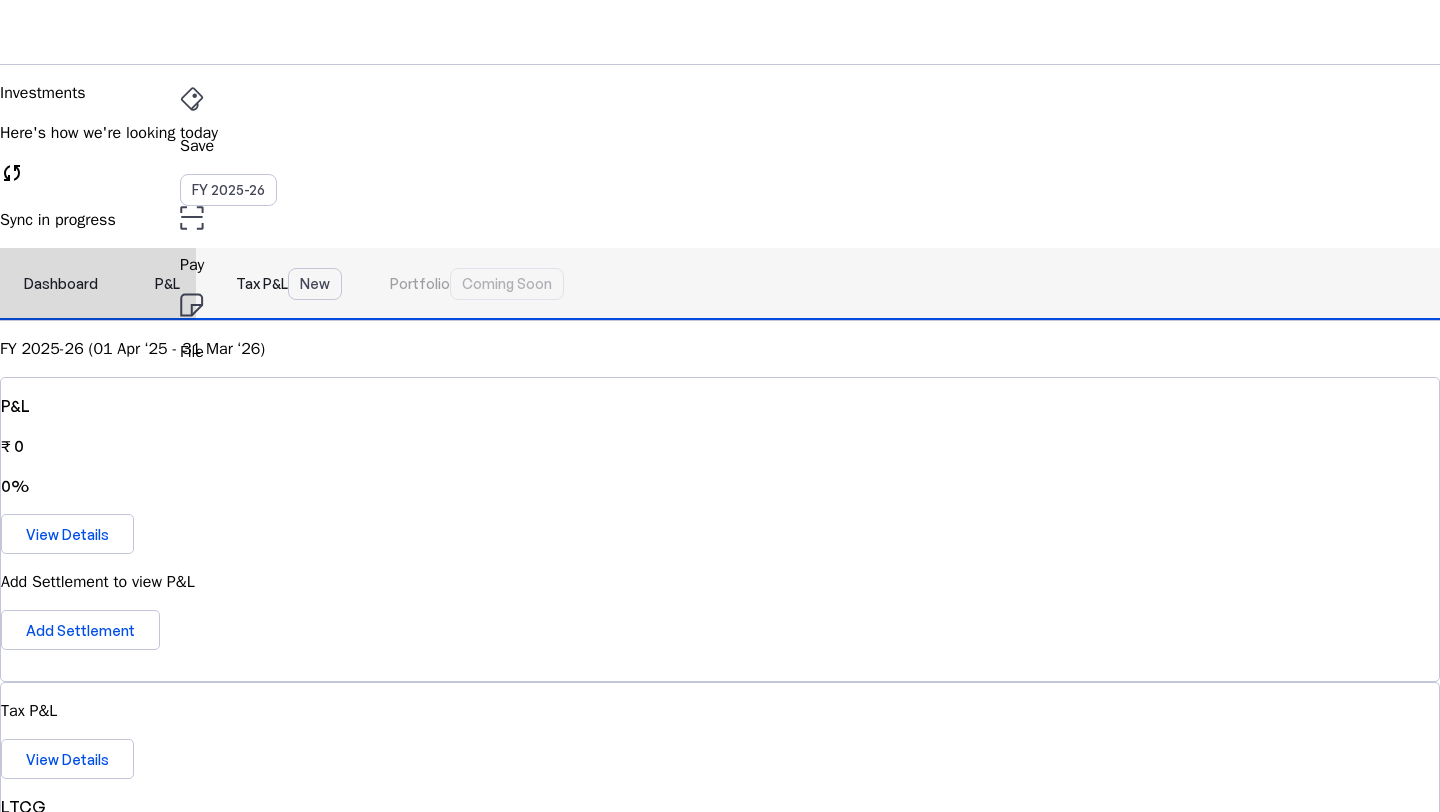 click on "P&L" at bounding box center [167, 284] 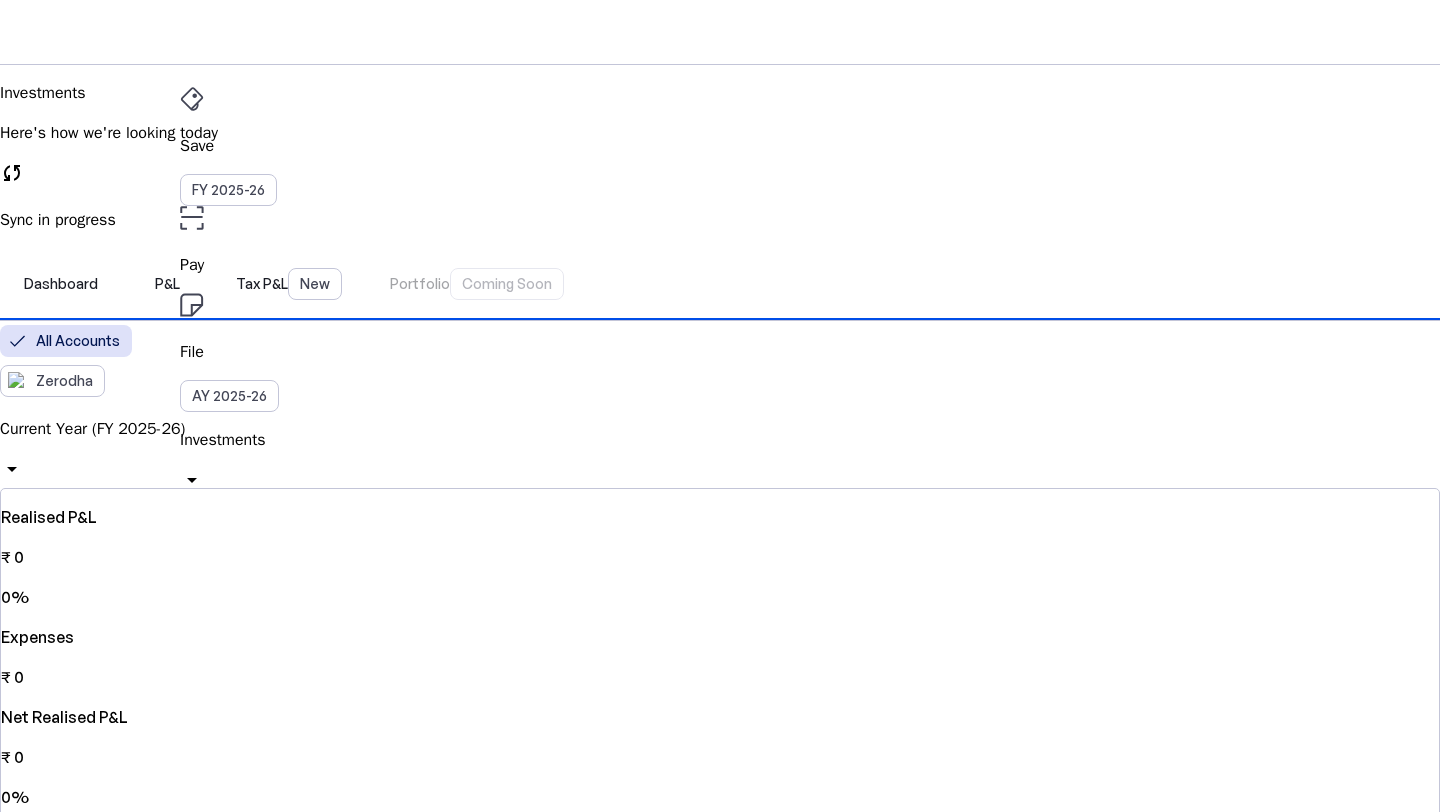 click on "Current Year (FY 2025-26)" at bounding box center (720, 429) 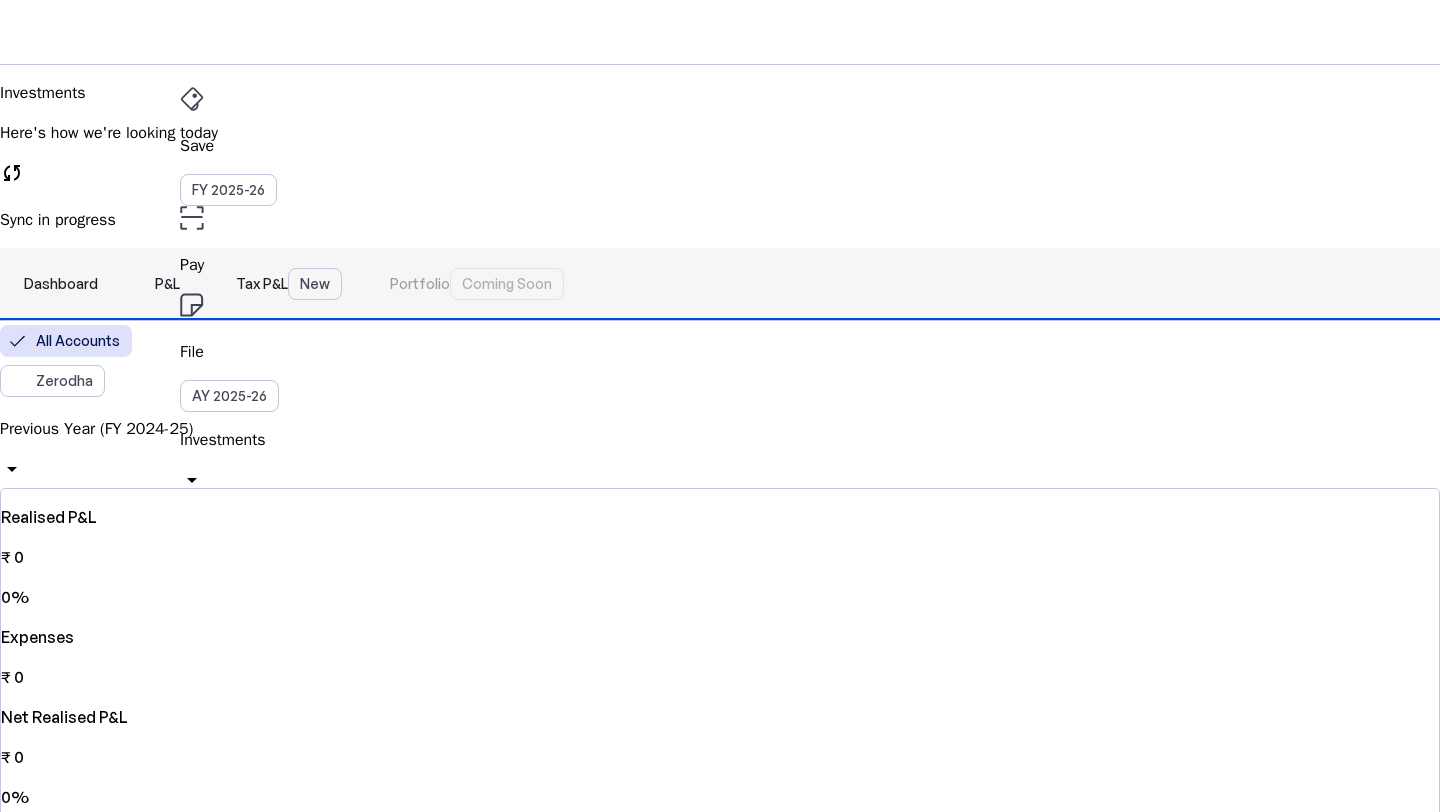 click on "Tax P&L  New" at bounding box center [289, 284] 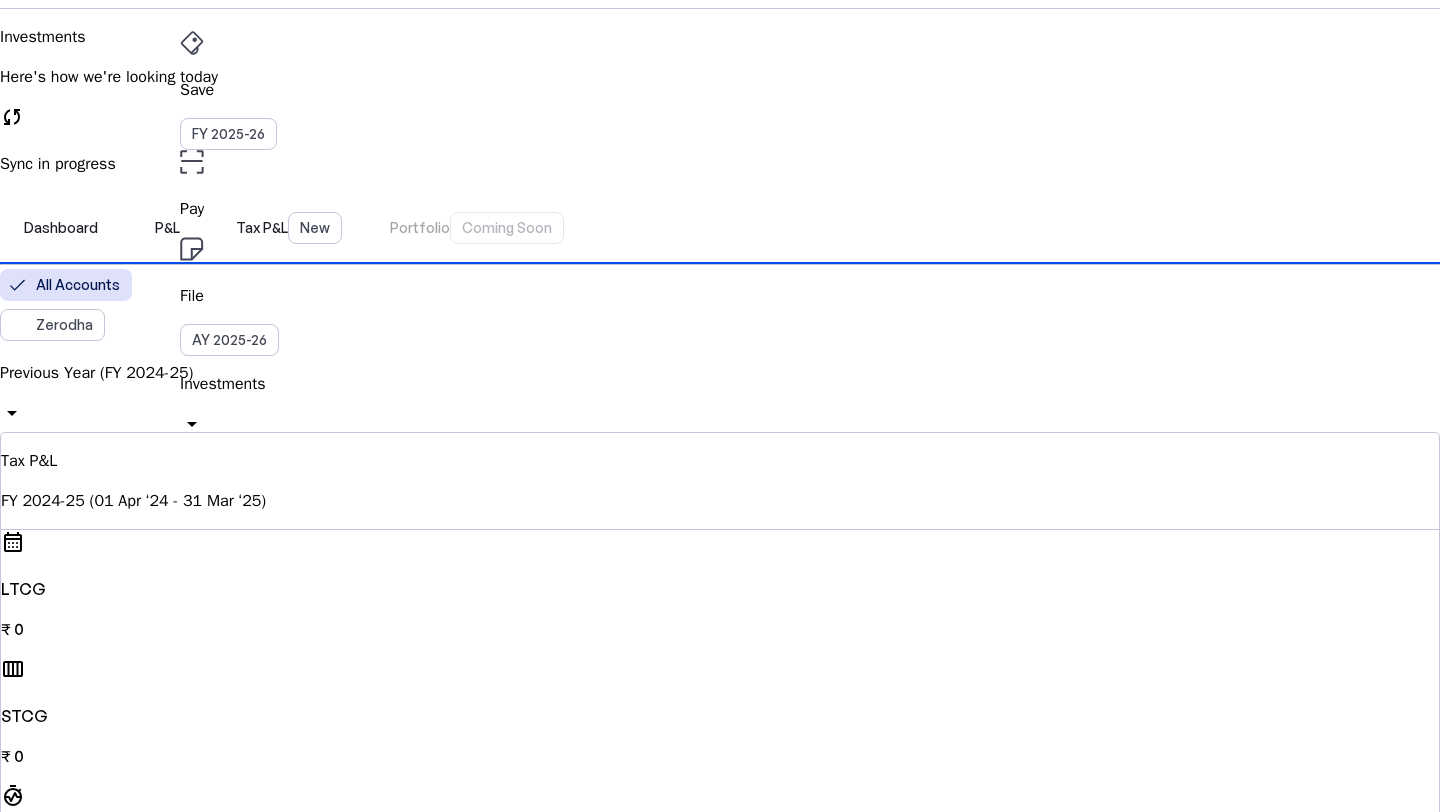 scroll, scrollTop: 0, scrollLeft: 0, axis: both 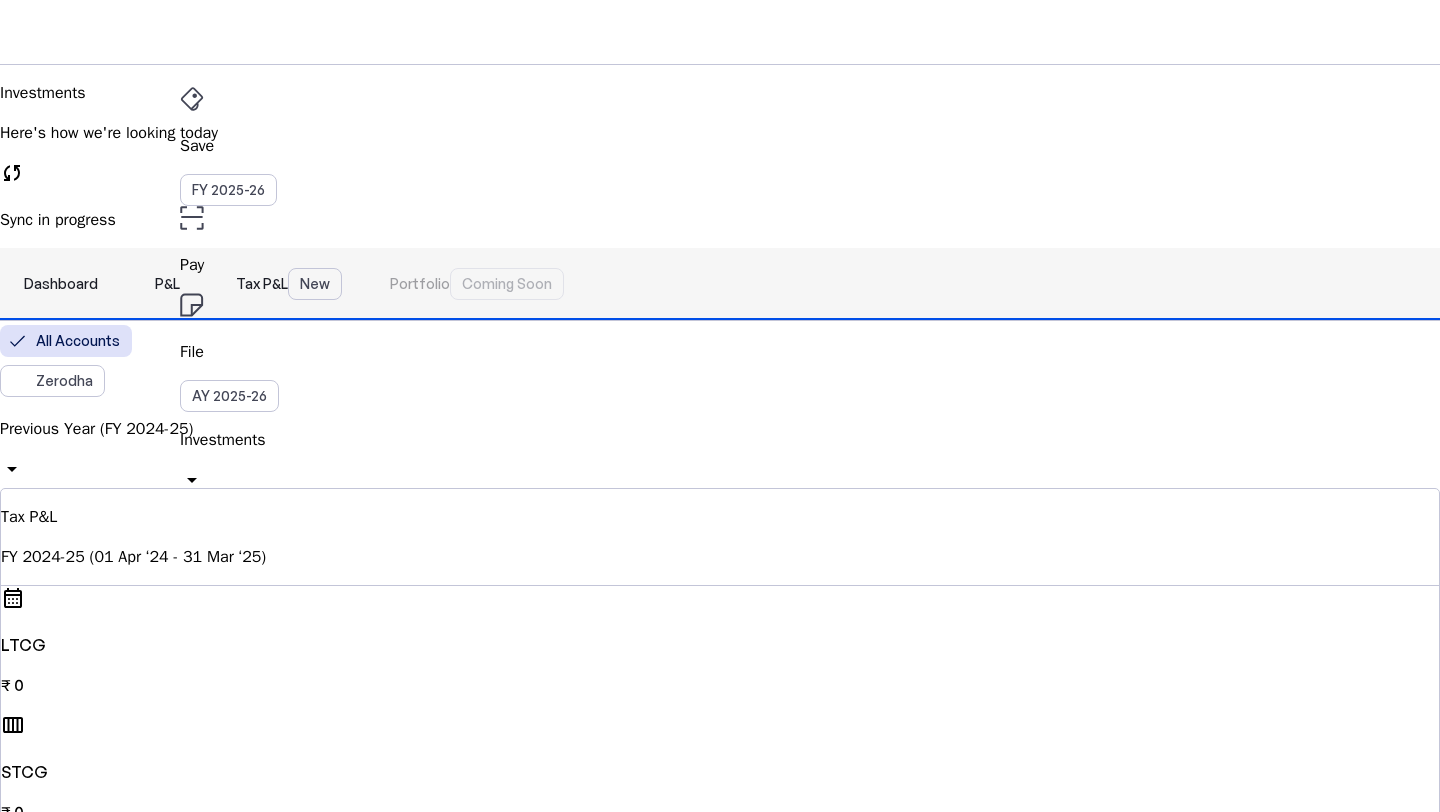 click on "P&L" at bounding box center [167, 284] 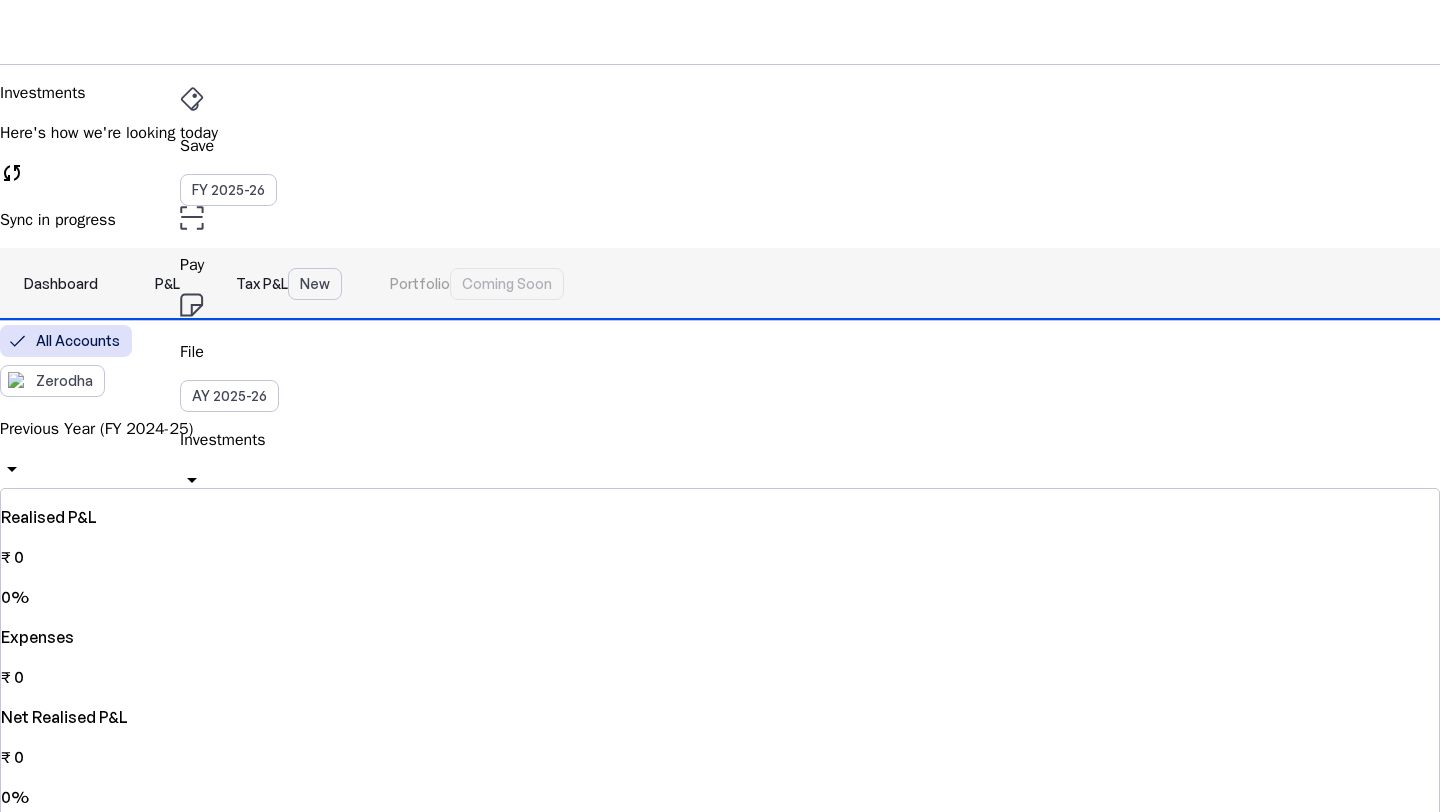 click on "Dashboard" at bounding box center (61, 284) 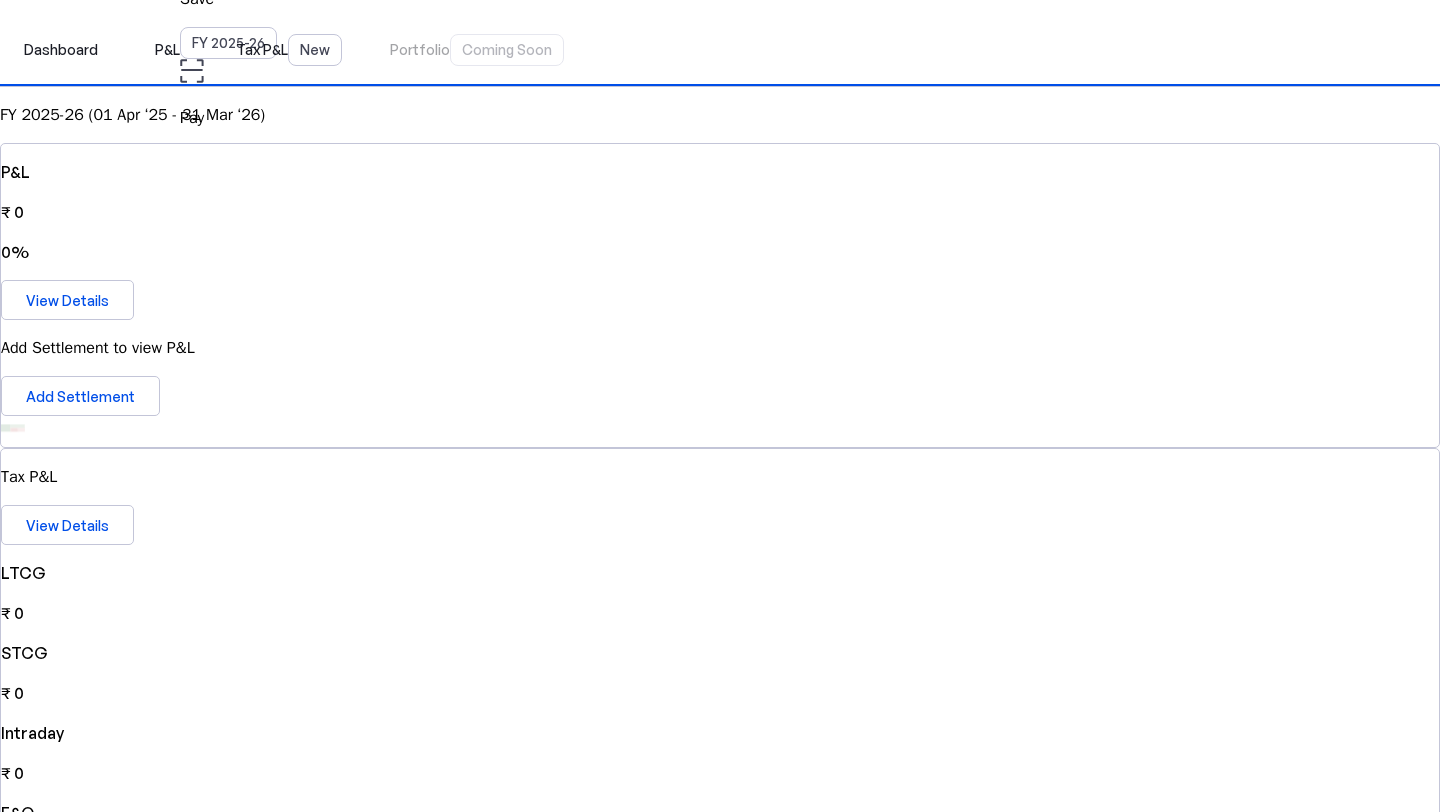 scroll, scrollTop: 0, scrollLeft: 0, axis: both 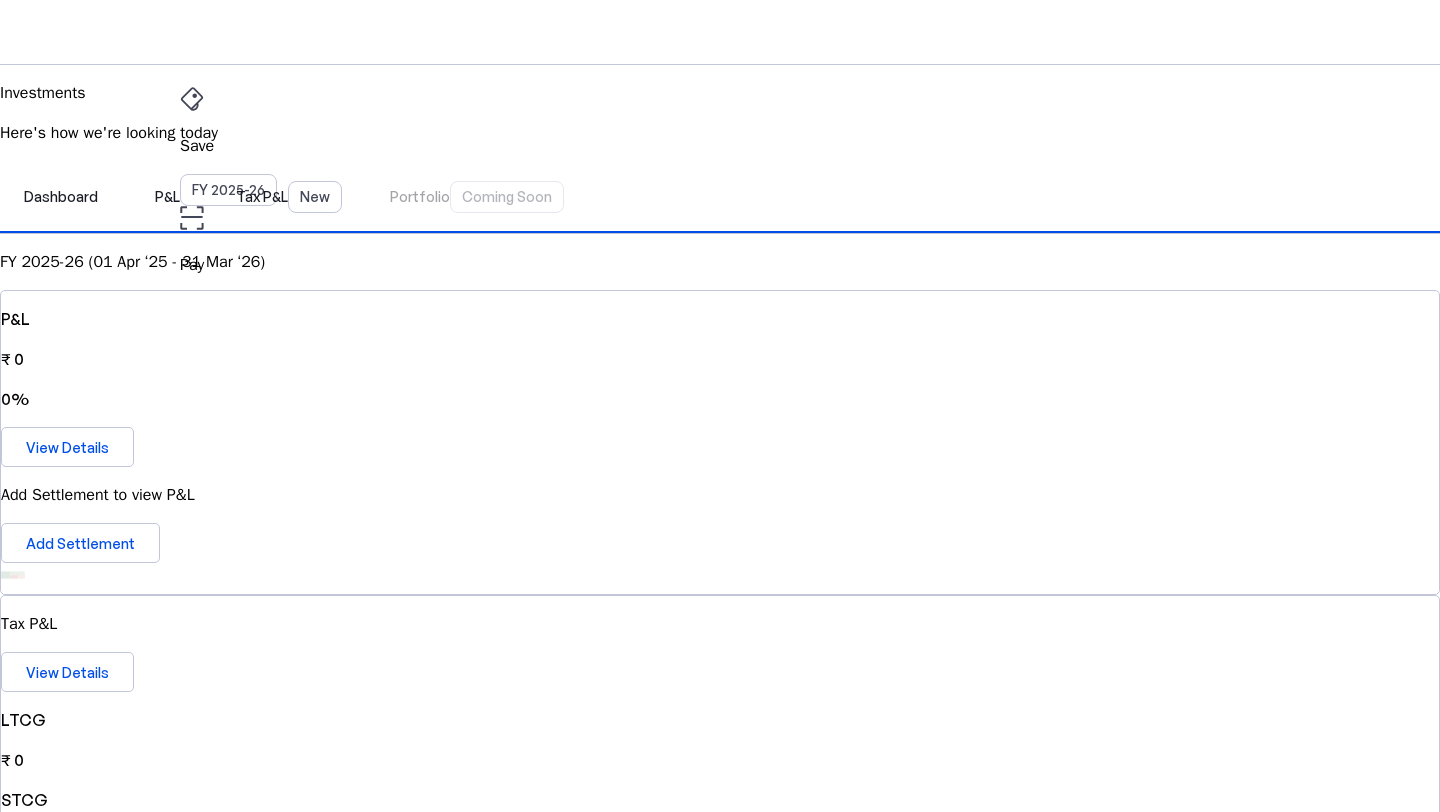 click on "File" at bounding box center [720, 146] 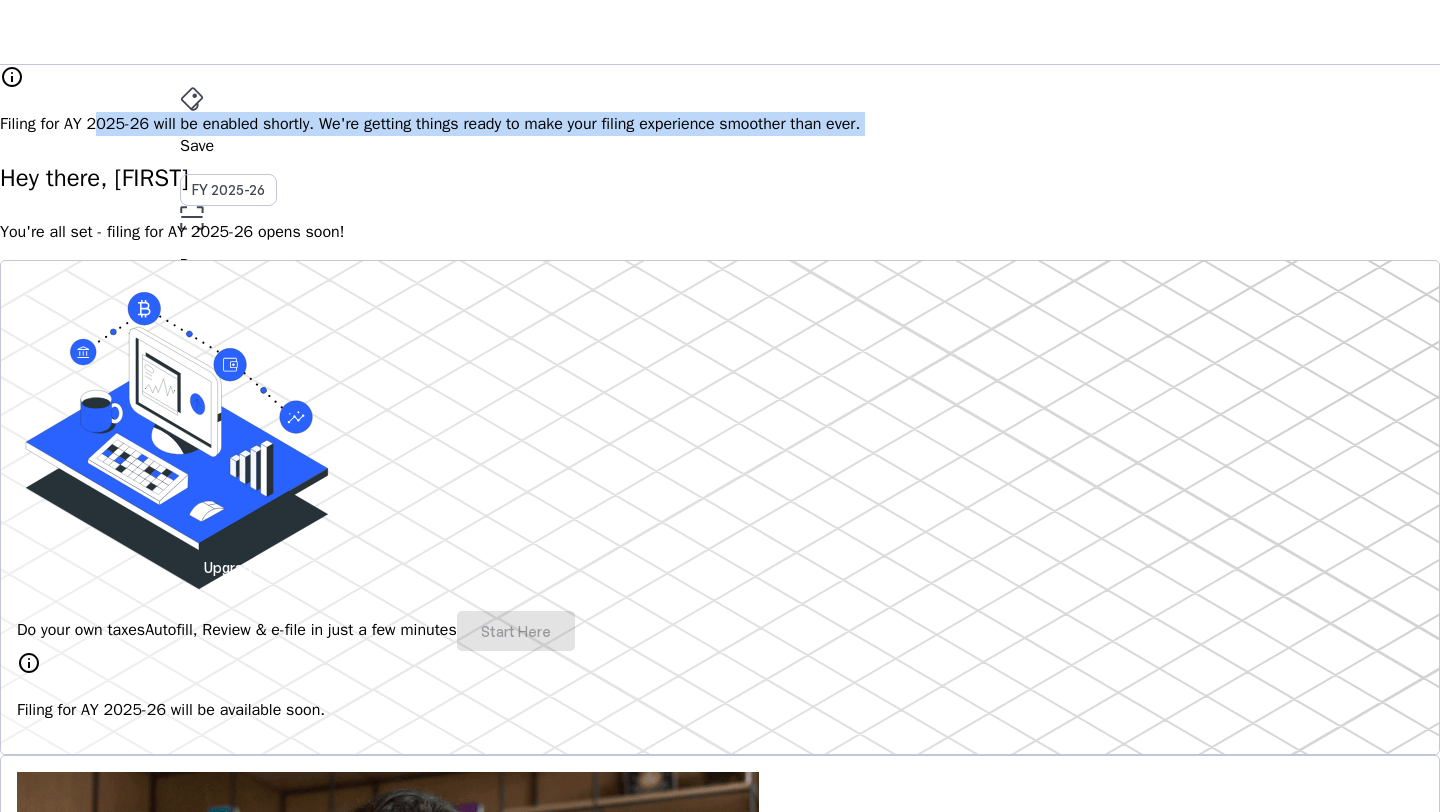 drag, startPoint x: 432, startPoint y: 102, endPoint x: 990, endPoint y: 156, distance: 560.6068 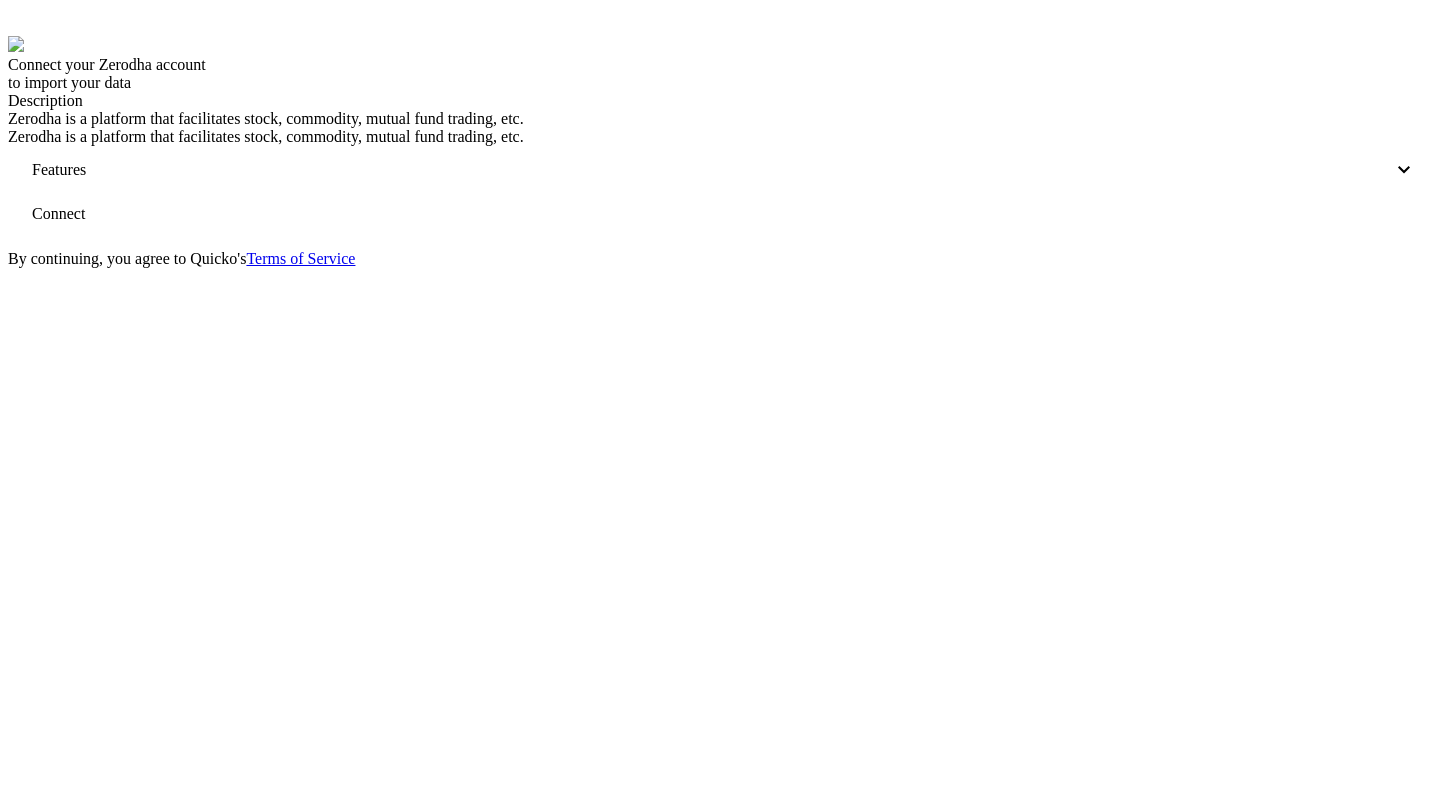 scroll, scrollTop: 0, scrollLeft: 0, axis: both 